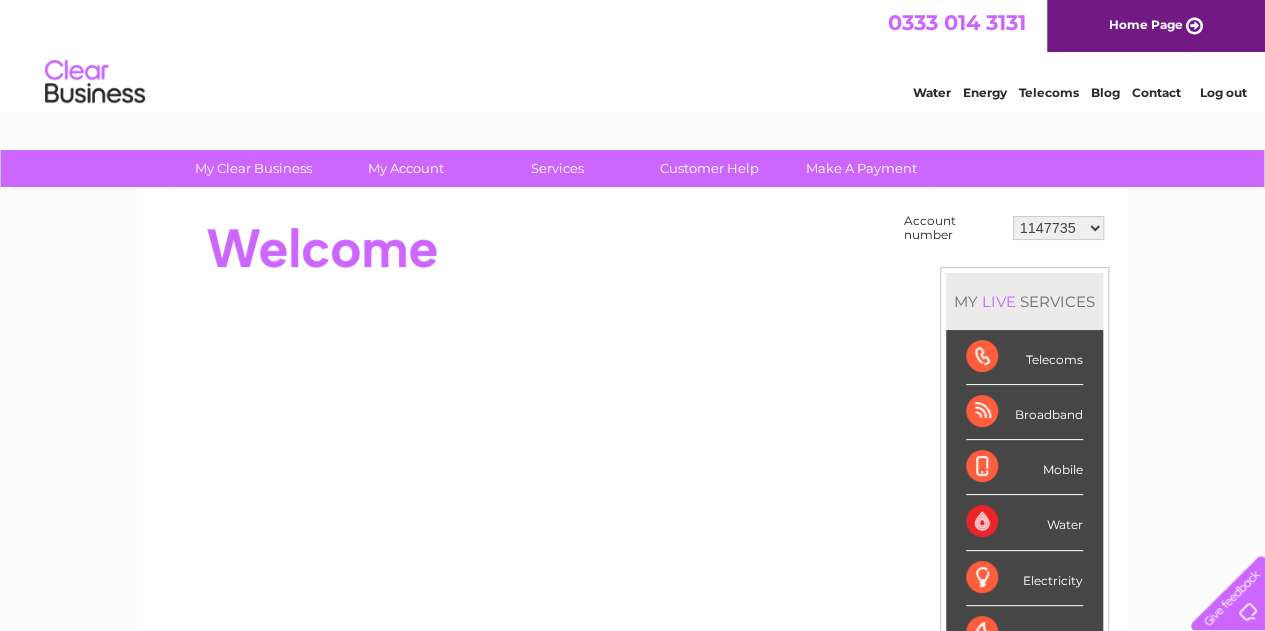 scroll, scrollTop: 0, scrollLeft: 0, axis: both 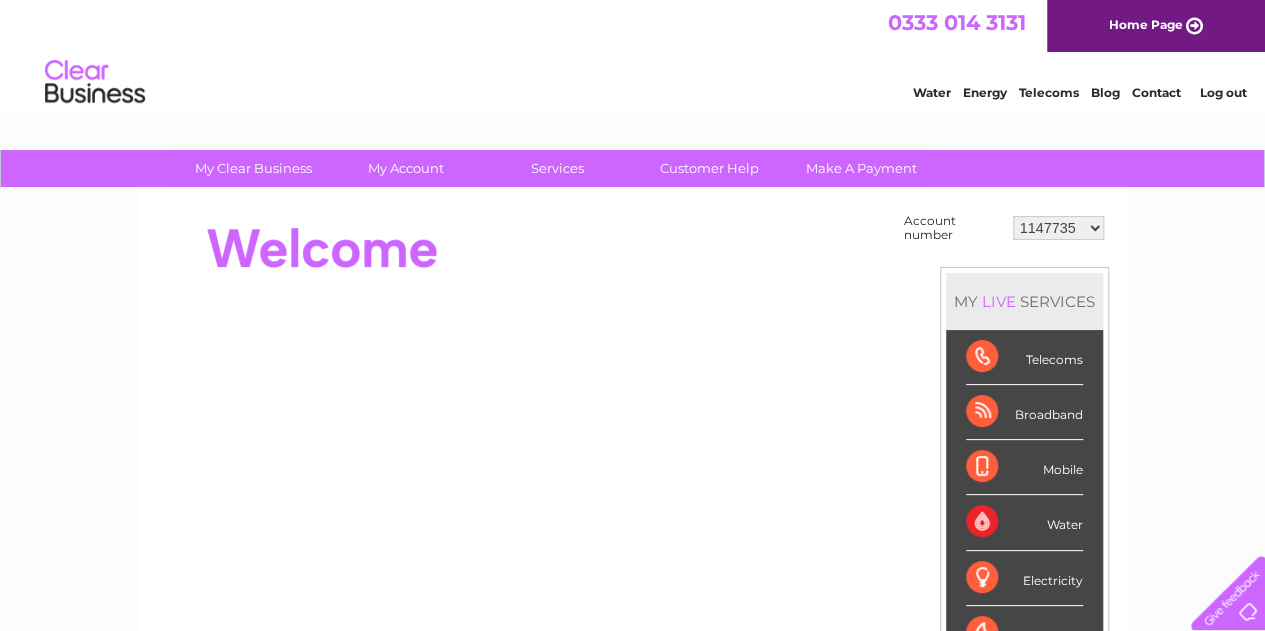 click on "1147735
30315637" at bounding box center (1058, 228) 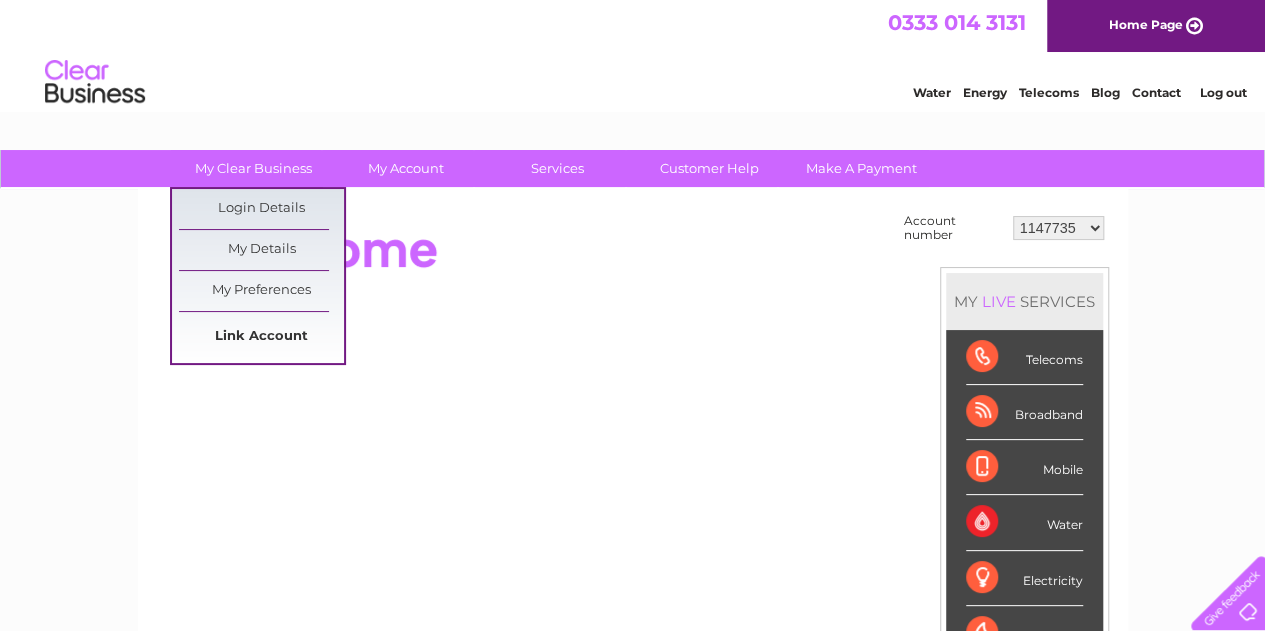 click on "Link Account" at bounding box center [261, 337] 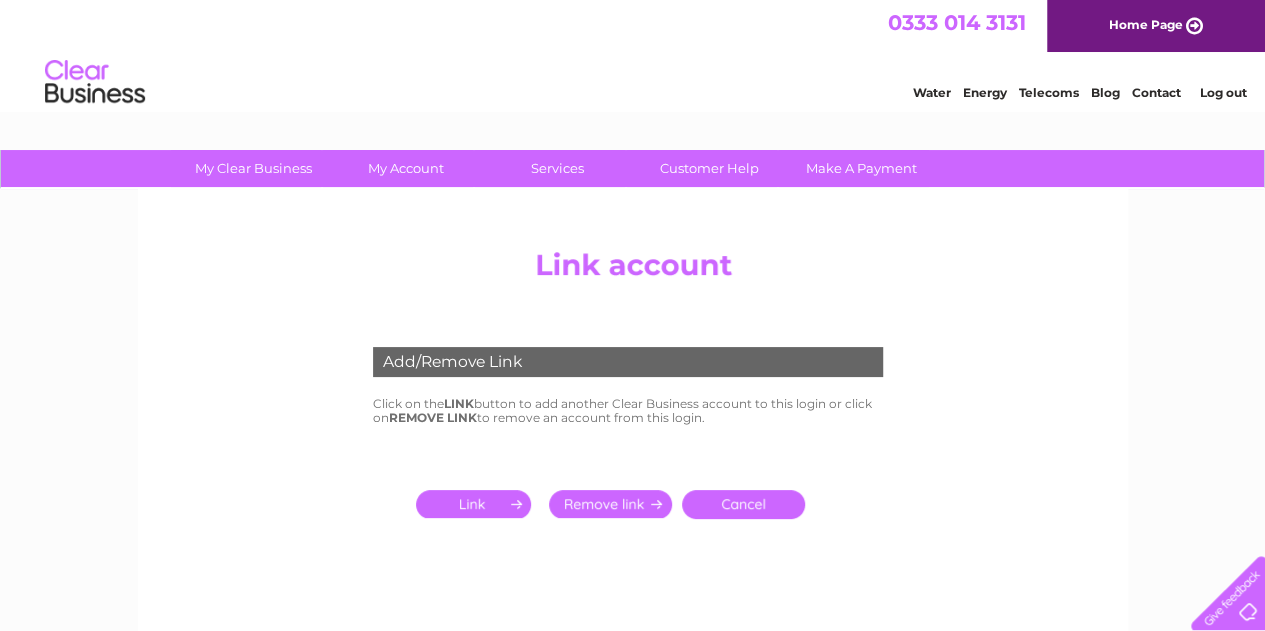 scroll, scrollTop: 0, scrollLeft: 0, axis: both 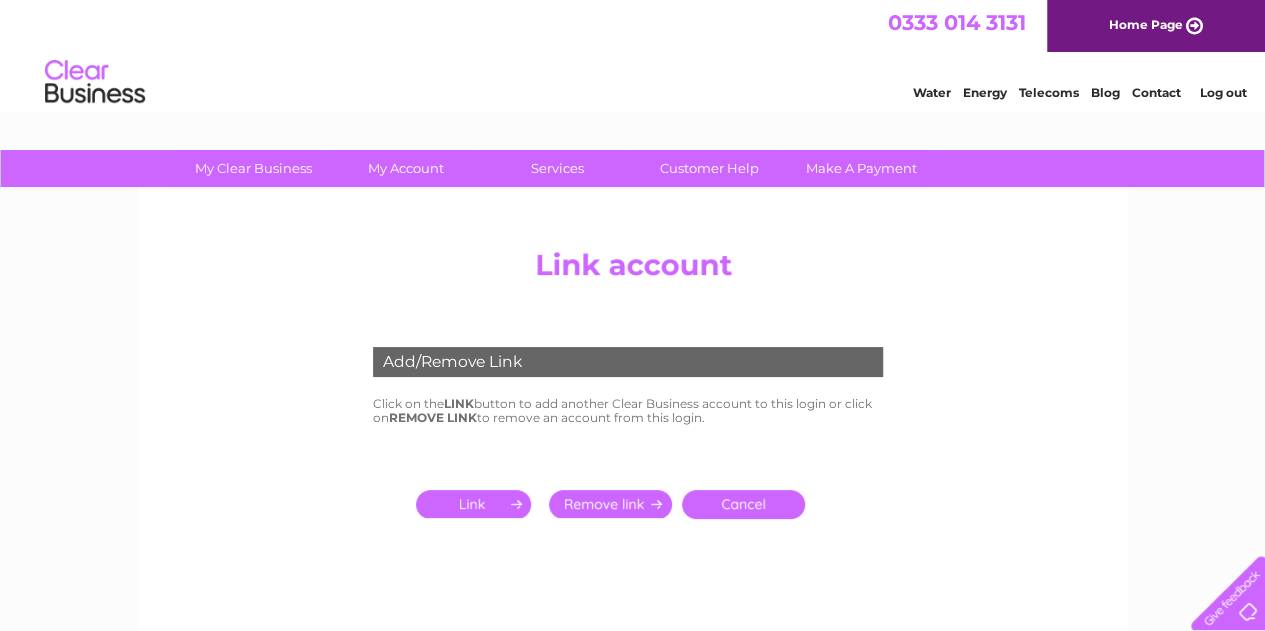 click at bounding box center [458, 504] 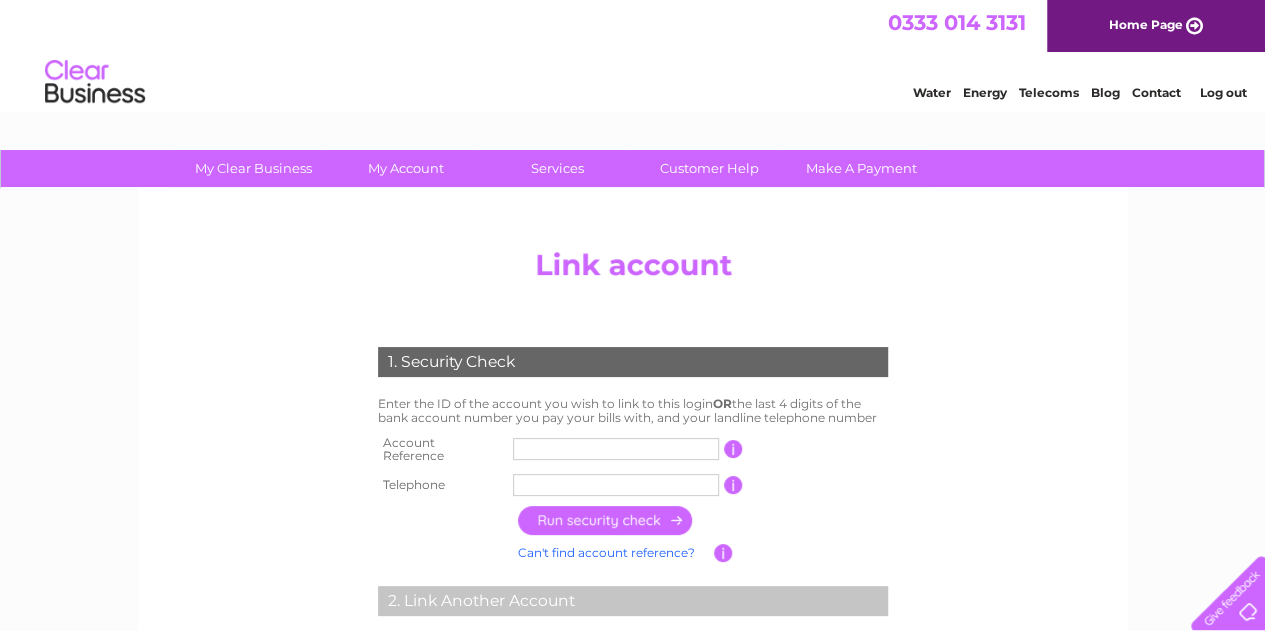 click at bounding box center [616, 449] 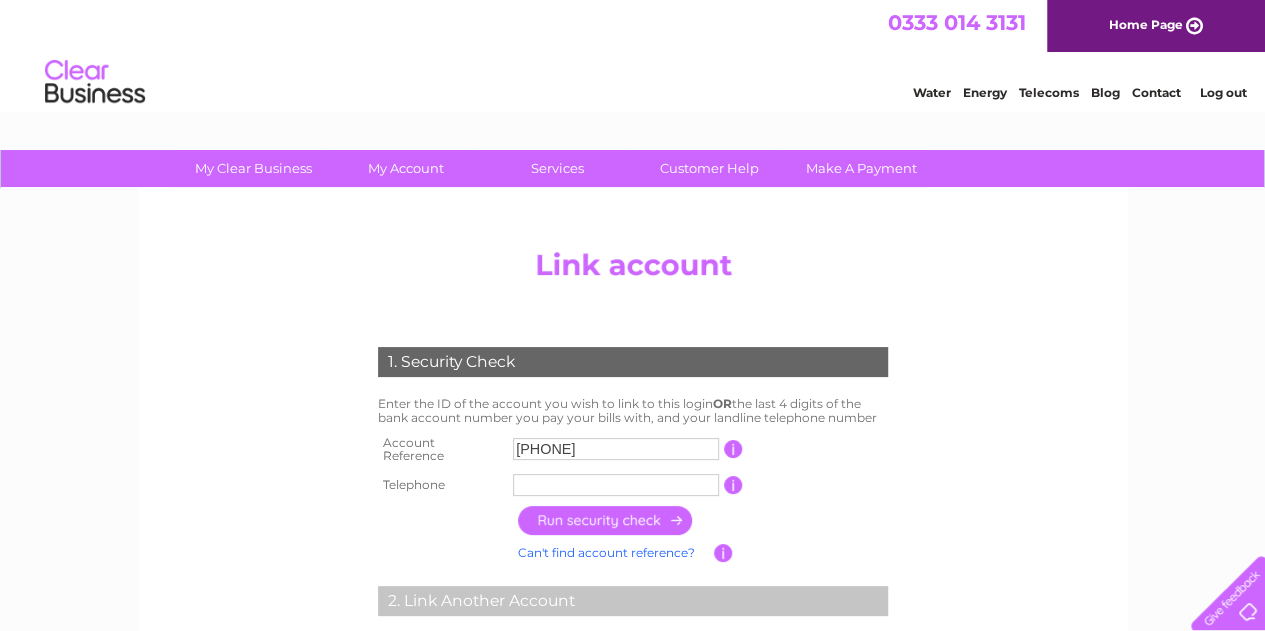 click at bounding box center (616, 485) 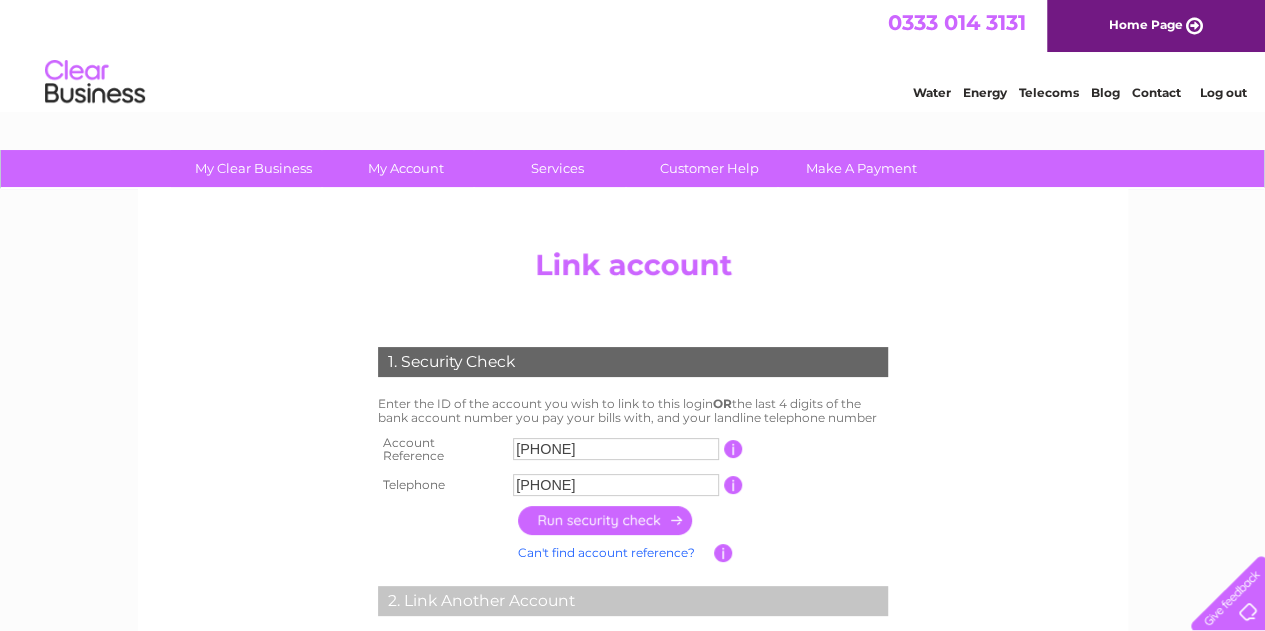 click at bounding box center [606, 520] 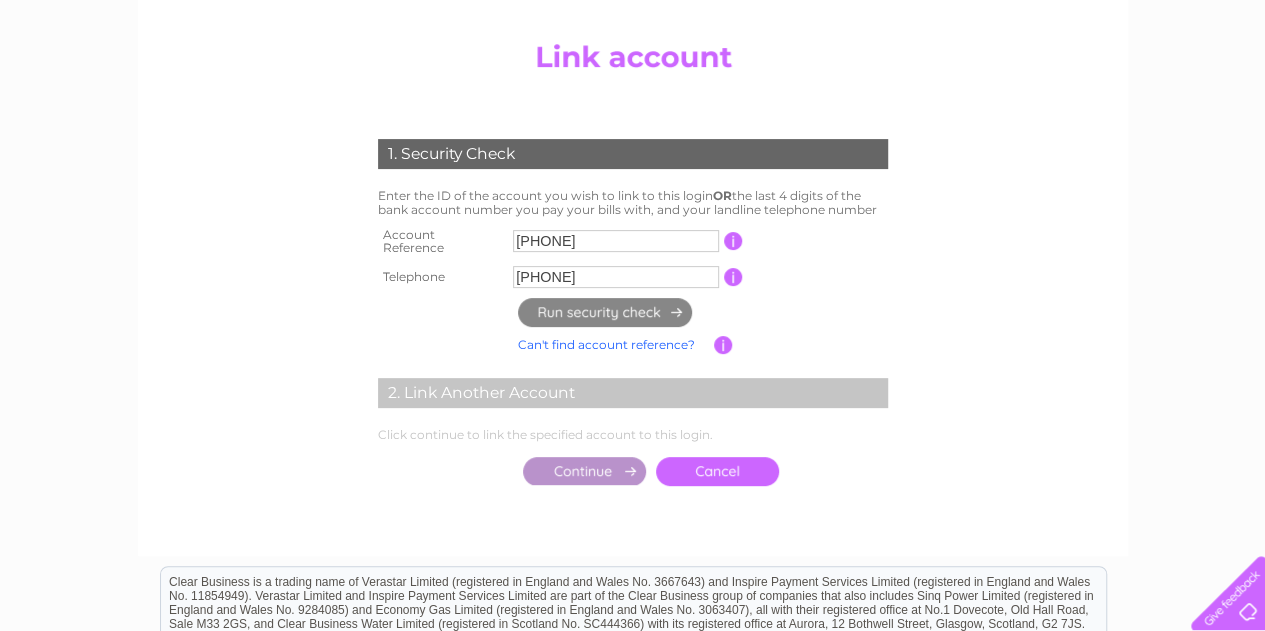 scroll, scrollTop: 223, scrollLeft: 0, axis: vertical 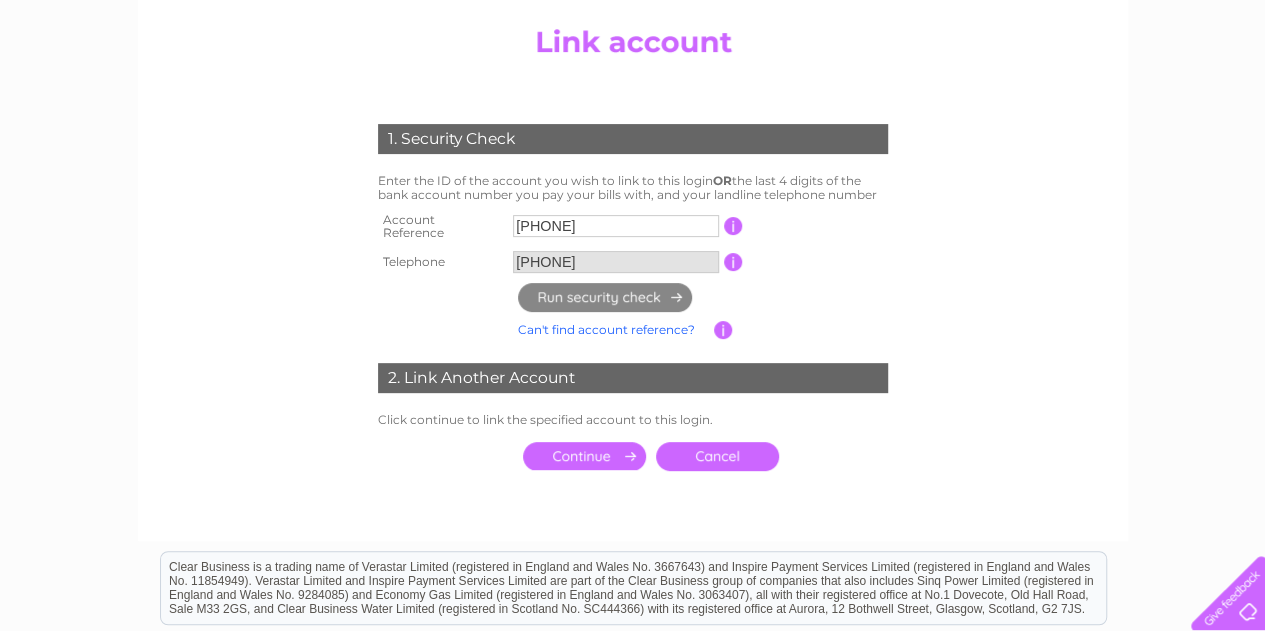 click at bounding box center (584, 456) 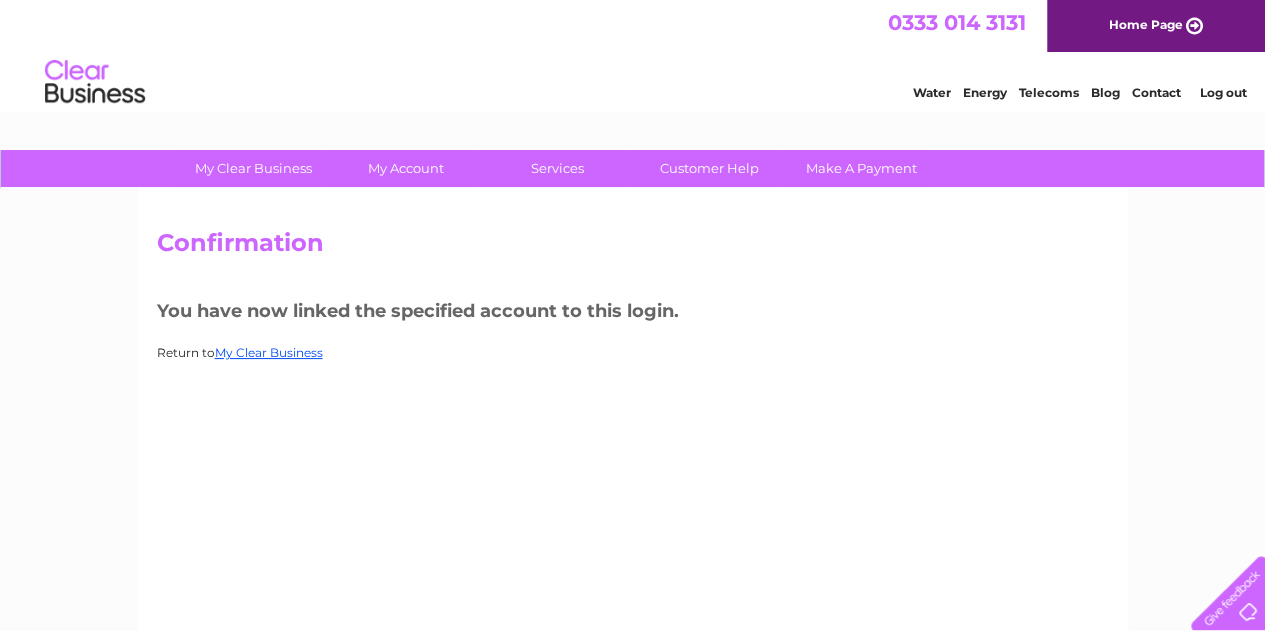 scroll, scrollTop: 0, scrollLeft: 0, axis: both 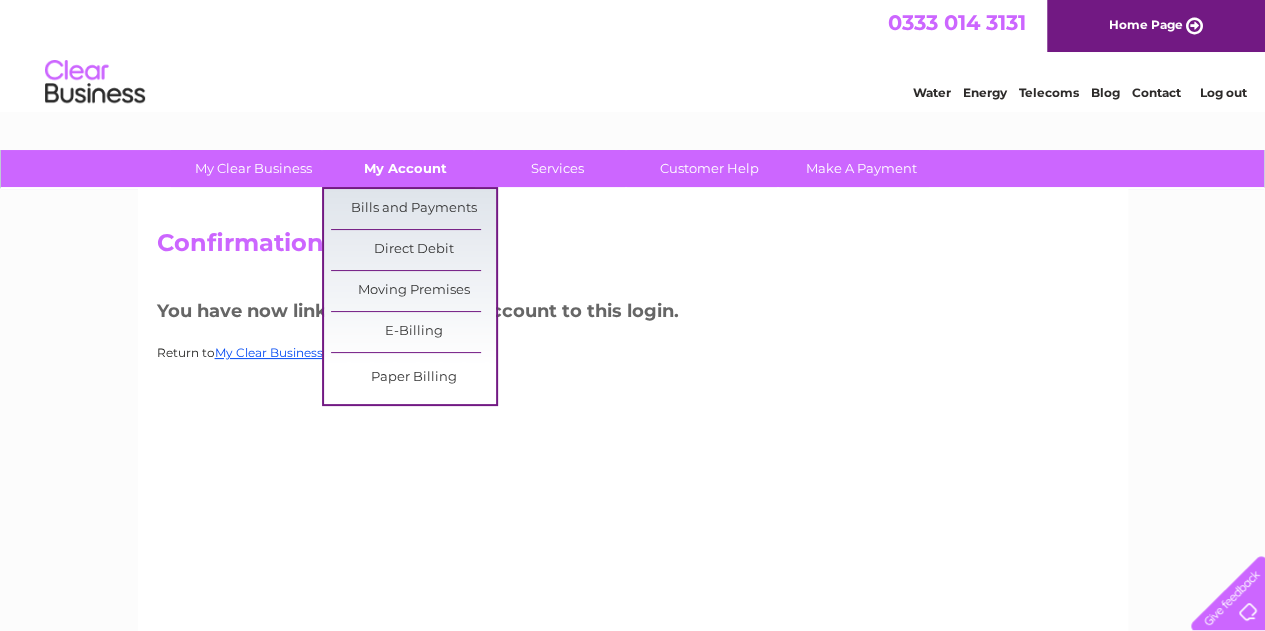 click on "My Account" at bounding box center [405, 168] 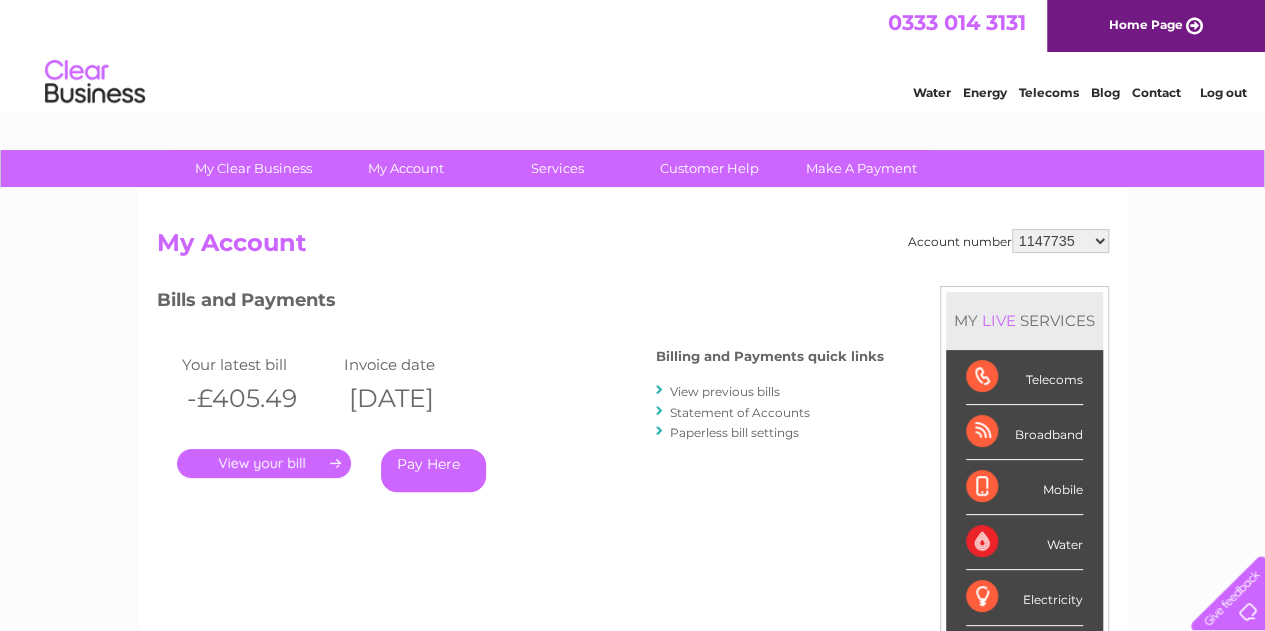 scroll, scrollTop: 0, scrollLeft: 0, axis: both 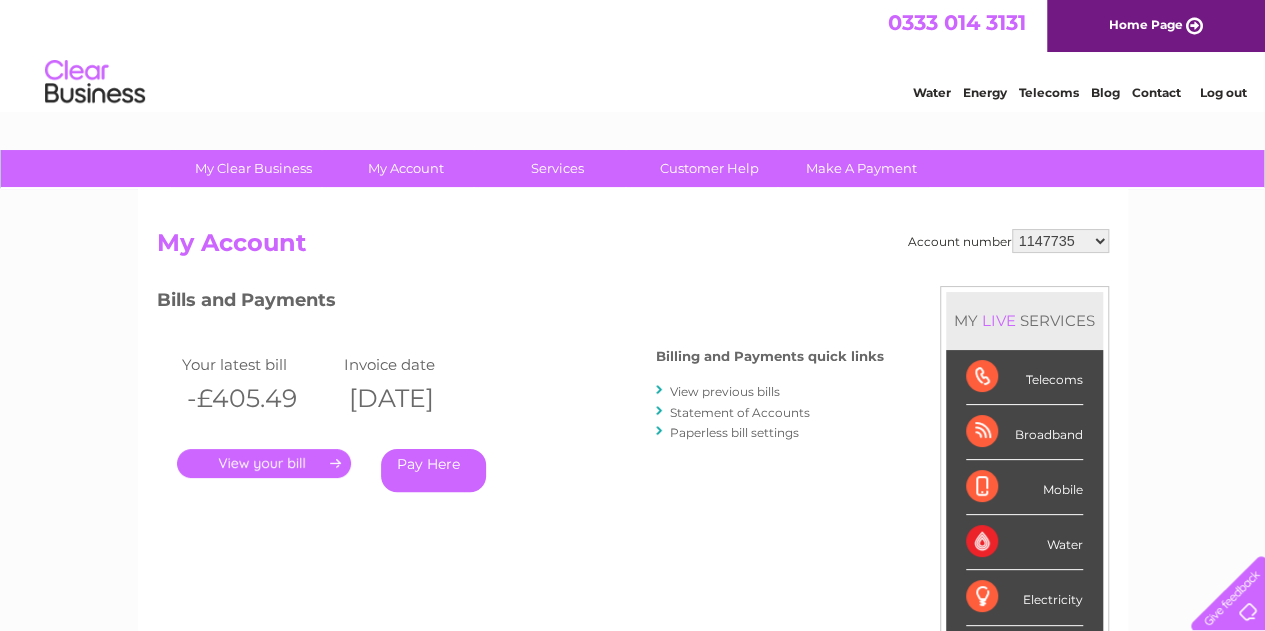 click on "1147735
30267120
30315637" at bounding box center (1060, 241) 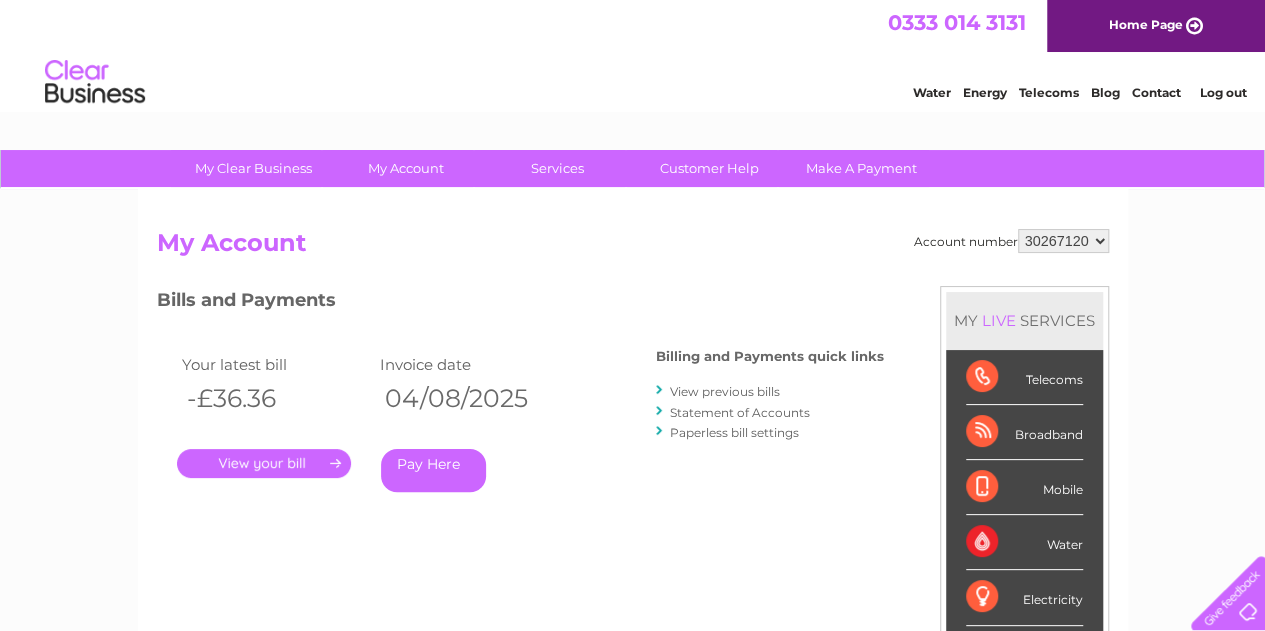 scroll, scrollTop: 0, scrollLeft: 0, axis: both 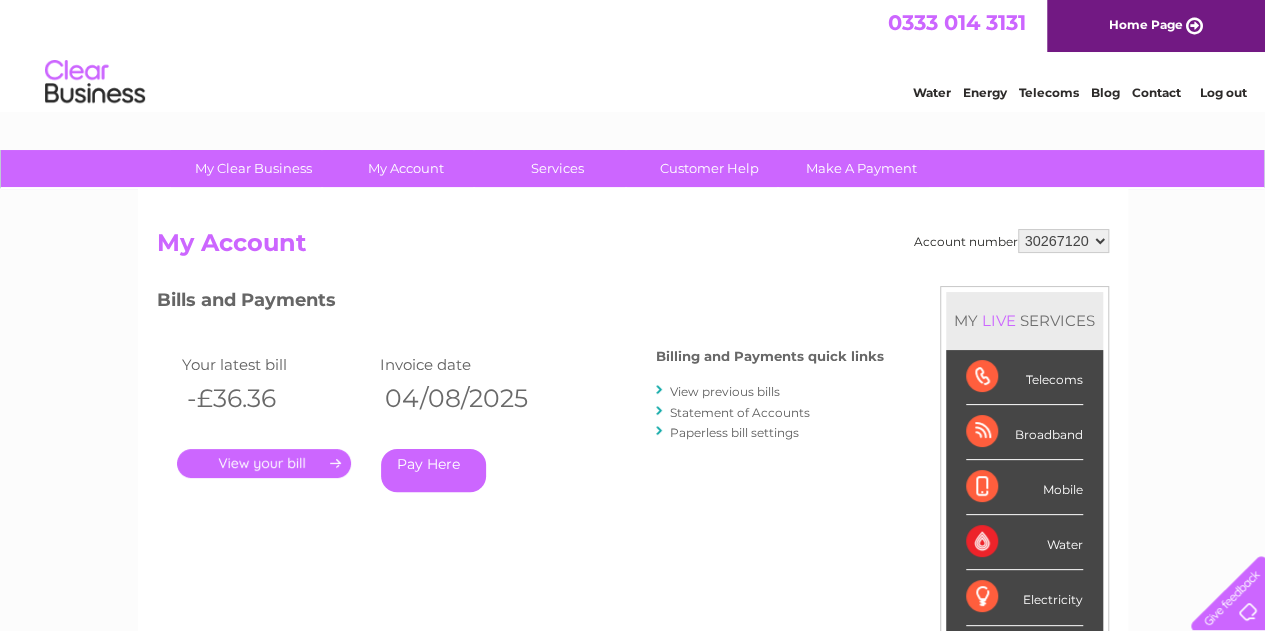 click on "Statement of Accounts" at bounding box center (740, 412) 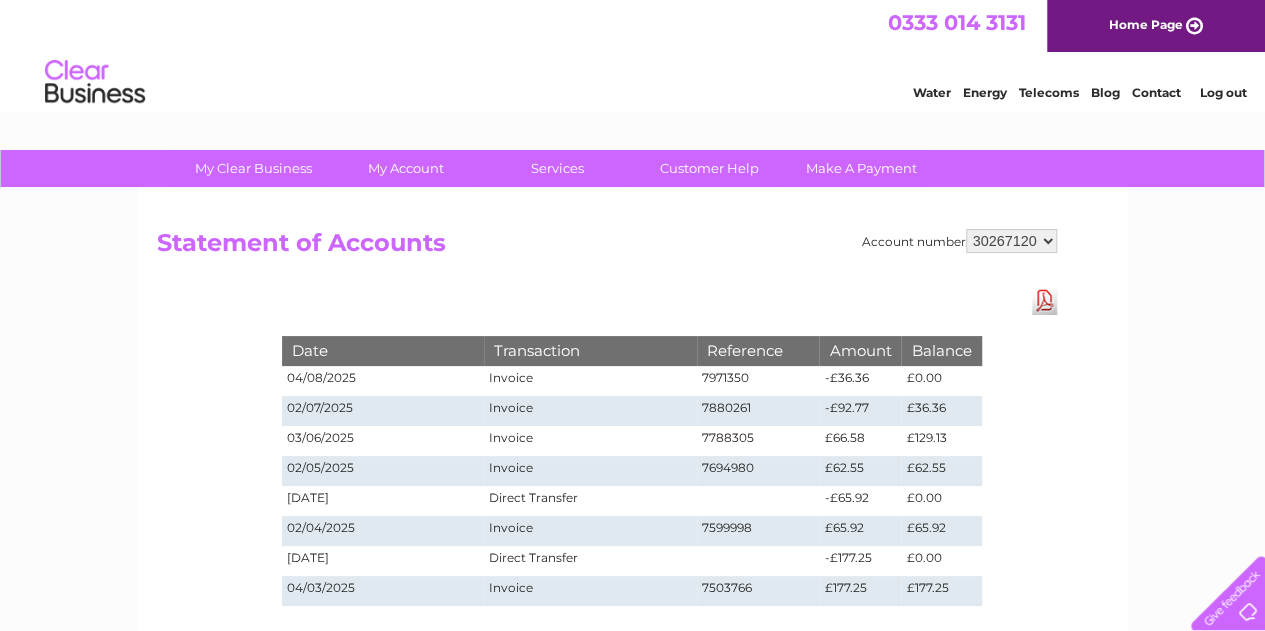 scroll, scrollTop: 0, scrollLeft: 0, axis: both 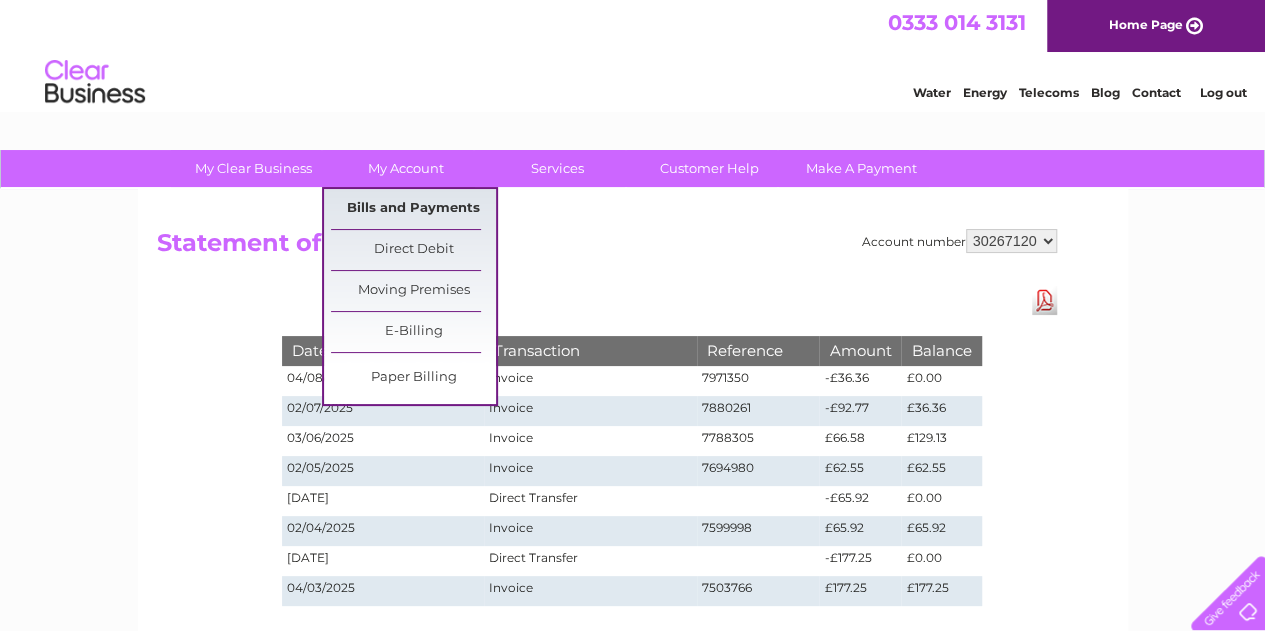 click on "Bills and Payments" at bounding box center (413, 209) 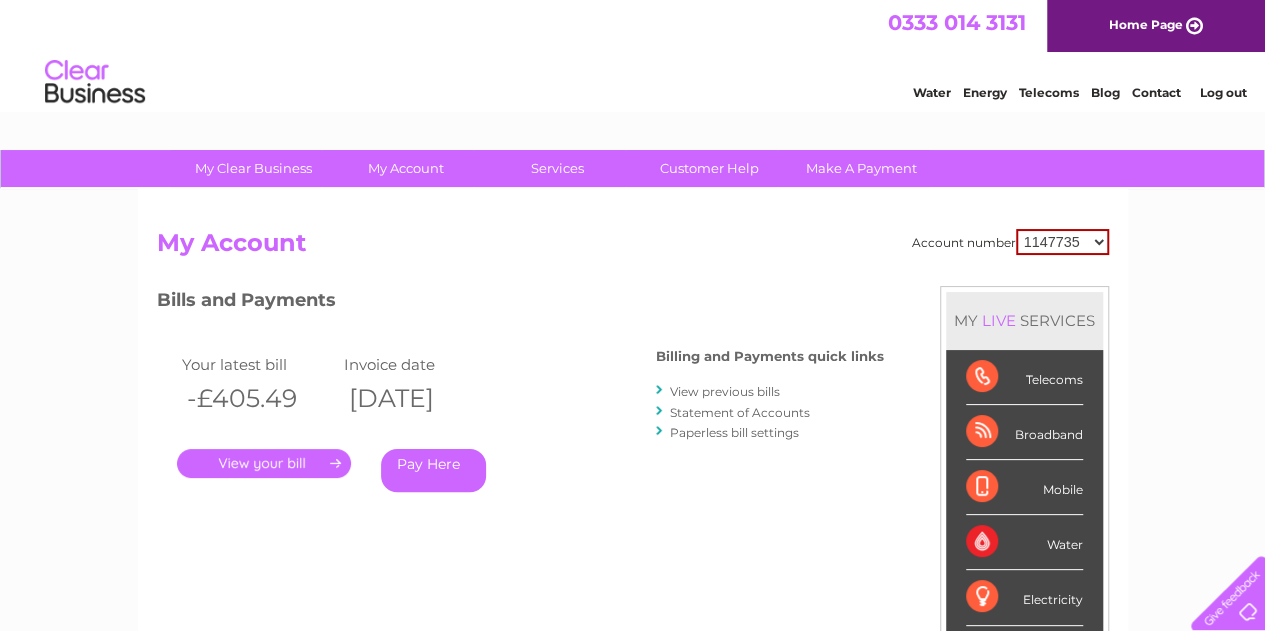 scroll, scrollTop: 0, scrollLeft: 0, axis: both 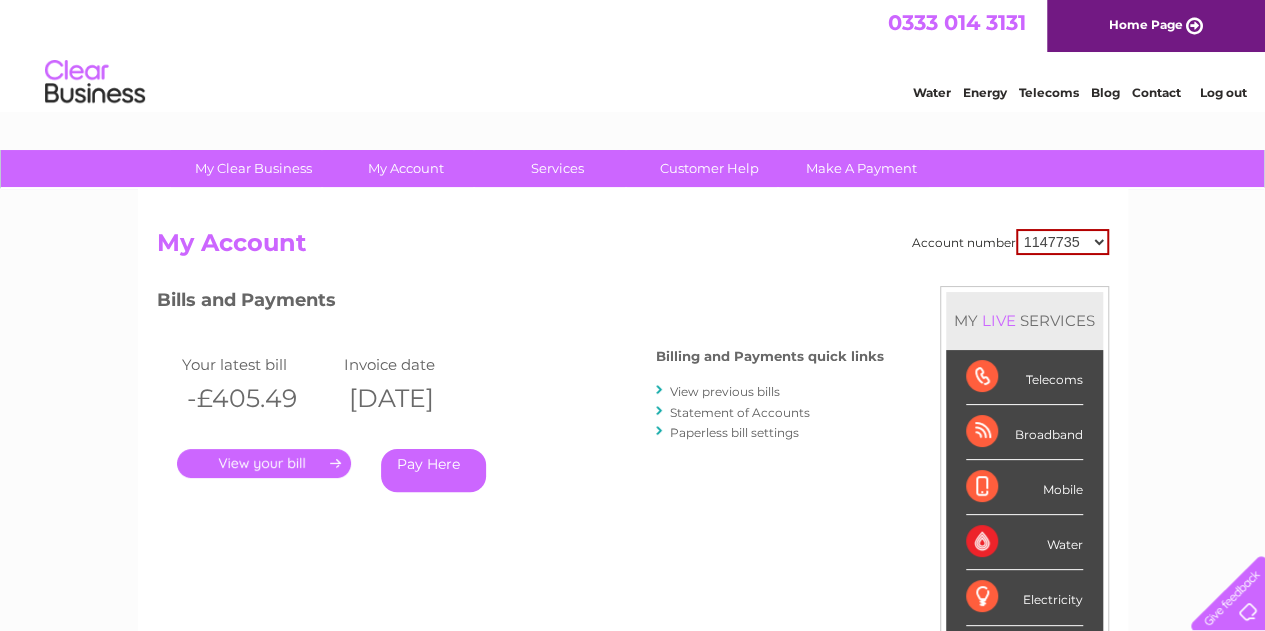 click on "1147735
30267120
30315637" at bounding box center [1062, 242] 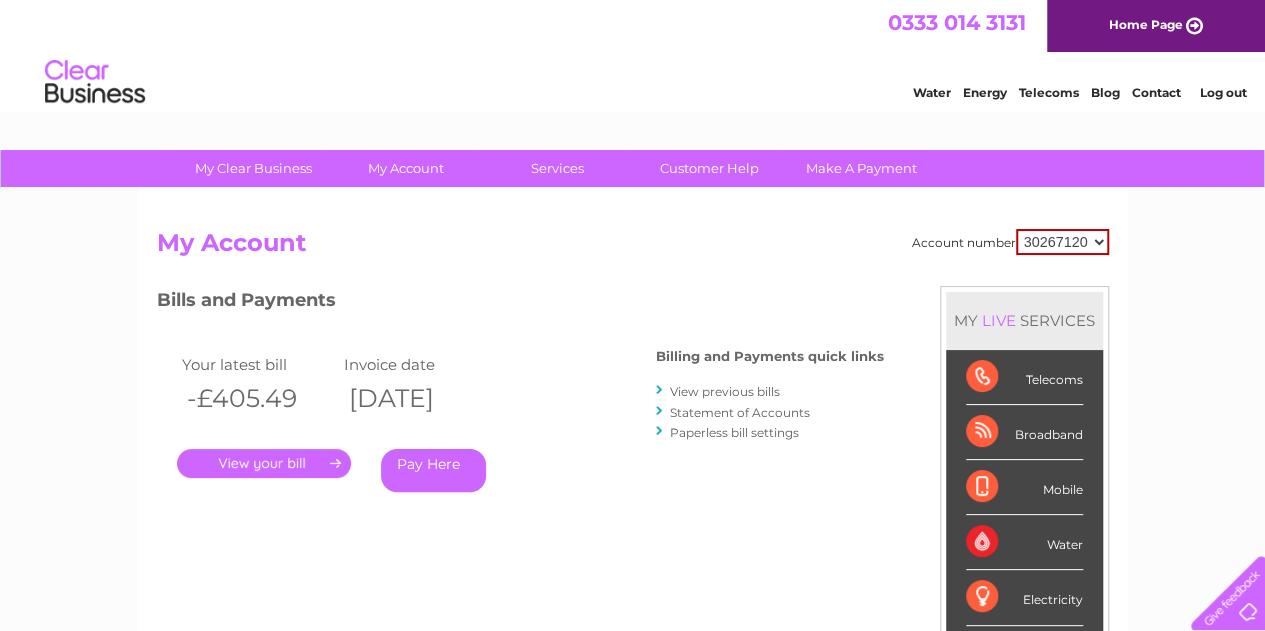 click on "1147735
30267120
30315637" at bounding box center (1062, 242) 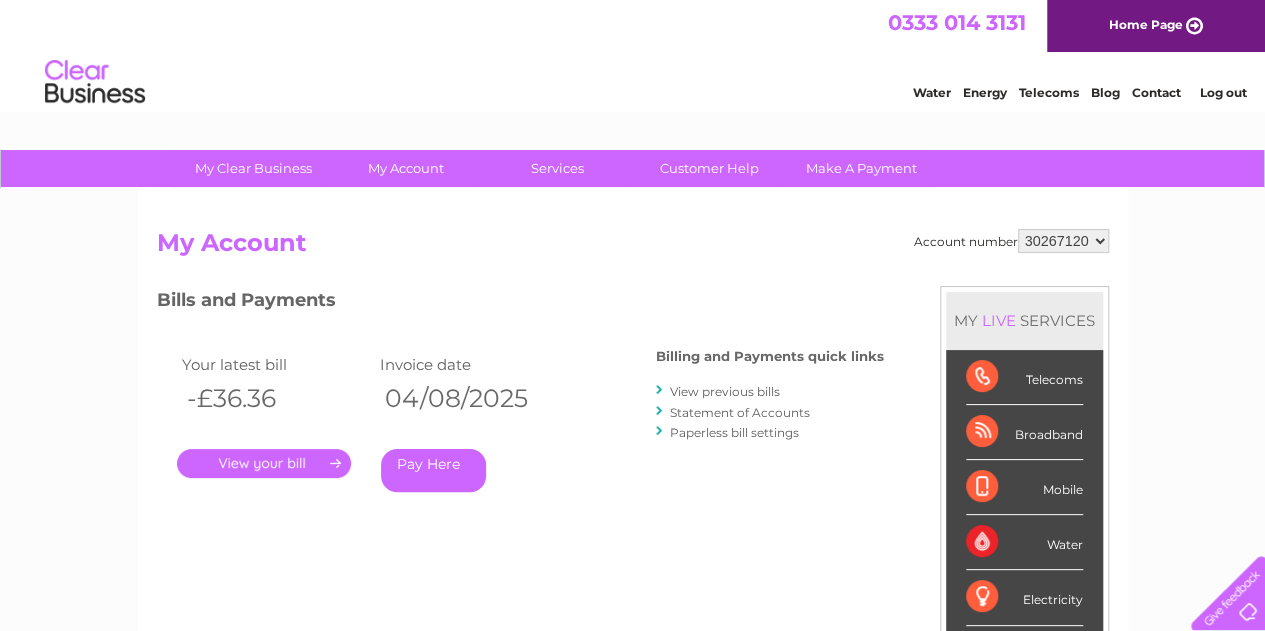 scroll, scrollTop: 0, scrollLeft: 0, axis: both 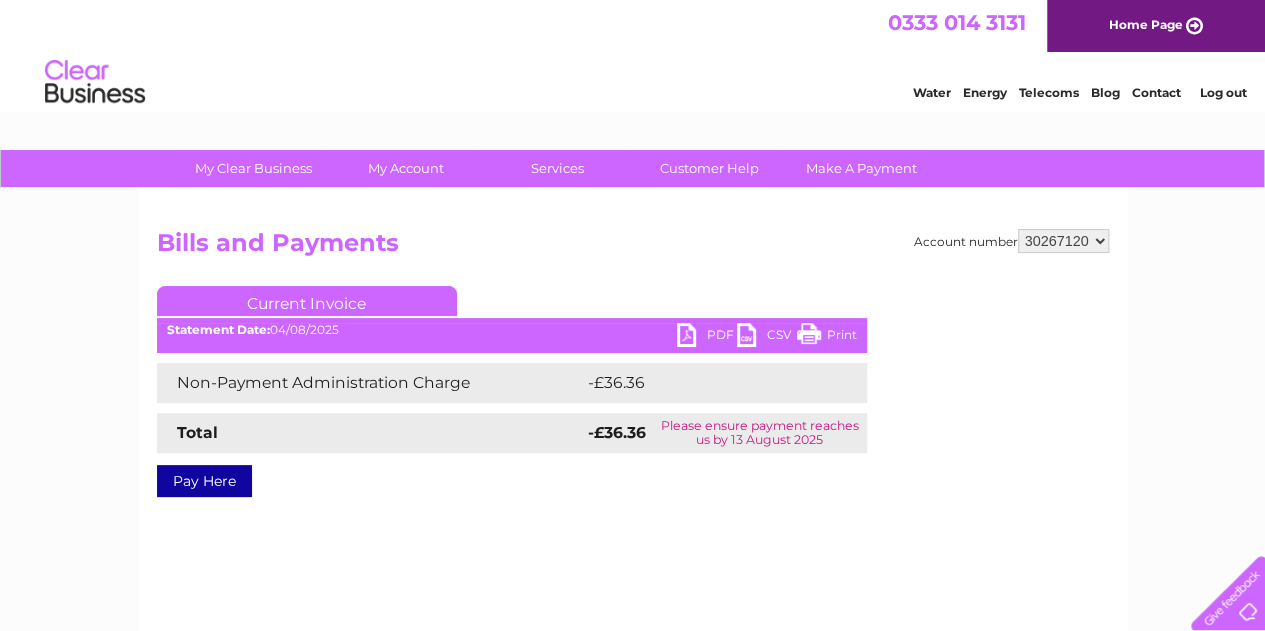 click on "PDF" at bounding box center [707, 337] 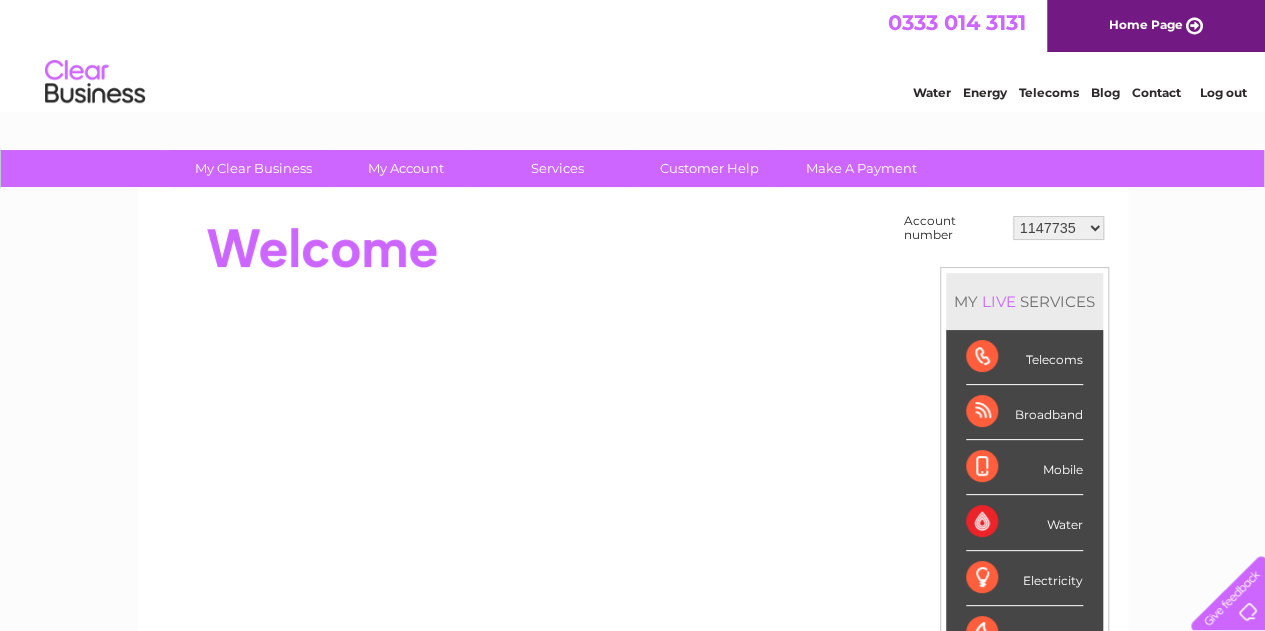 scroll, scrollTop: 0, scrollLeft: 0, axis: both 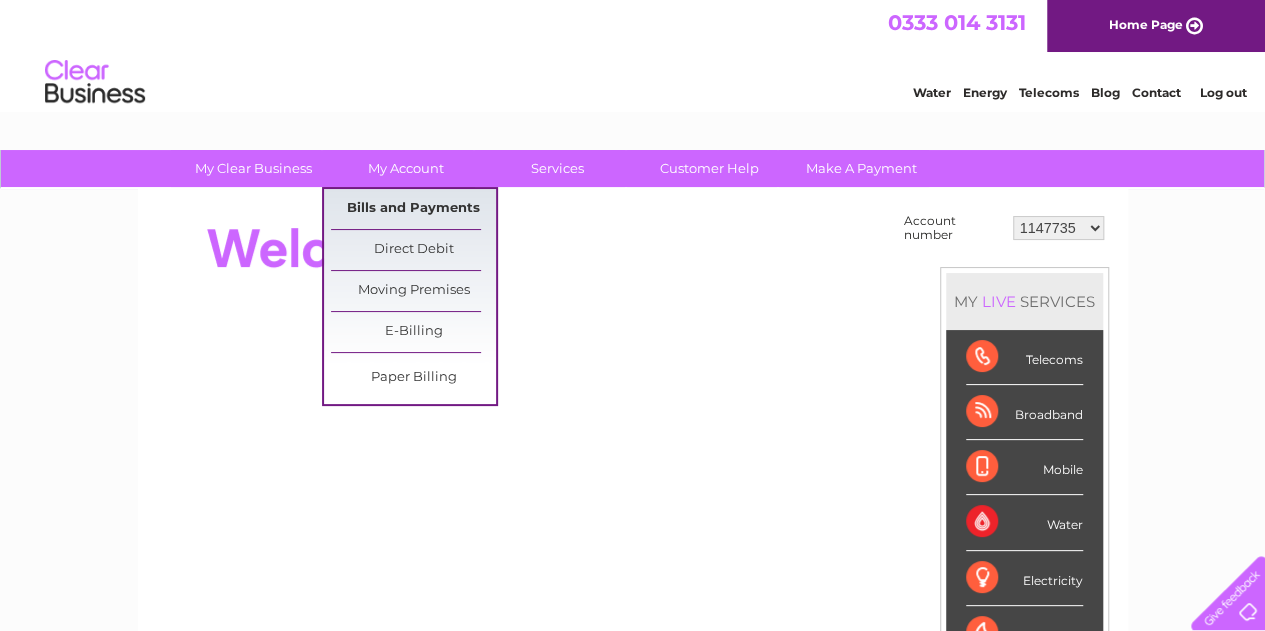 click on "Bills and Payments" at bounding box center [413, 209] 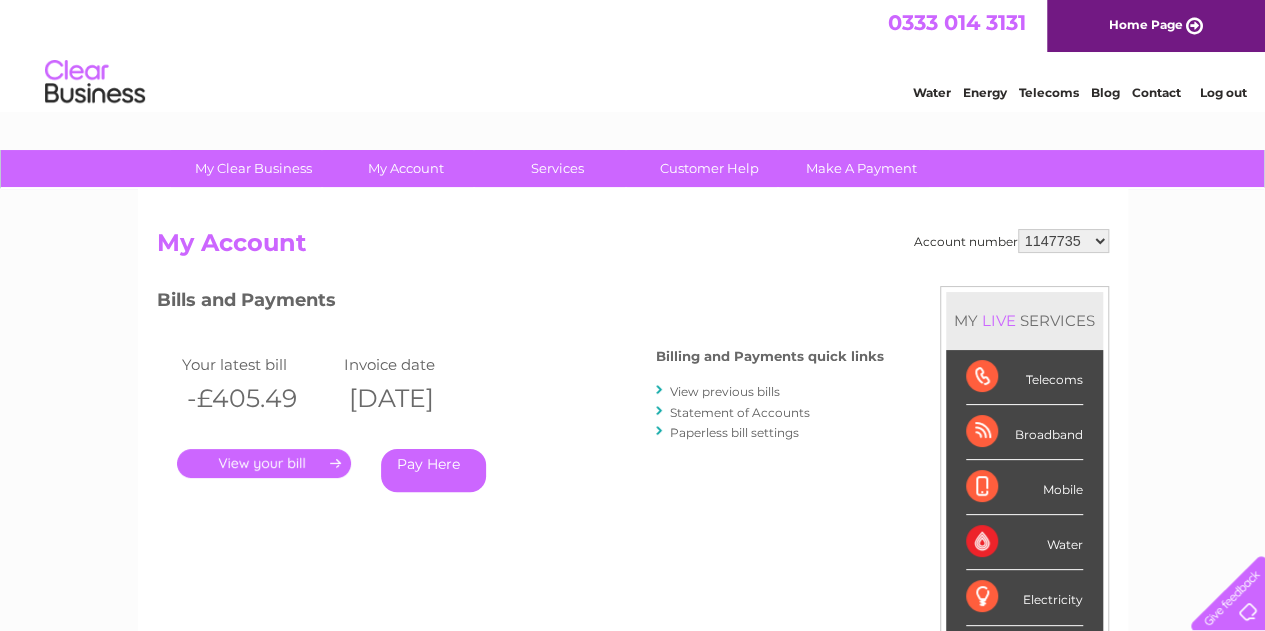scroll, scrollTop: 0, scrollLeft: 0, axis: both 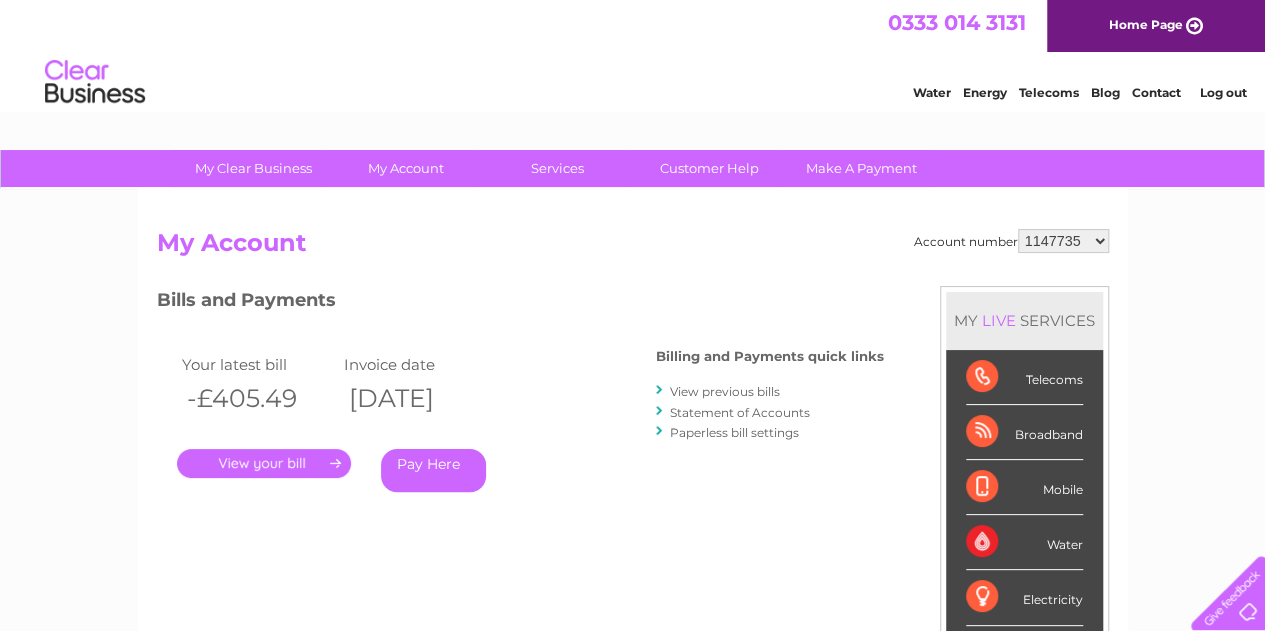 drag, startPoint x: 0, startPoint y: 0, endPoint x: 1052, endPoint y: 231, distance: 1077.0631 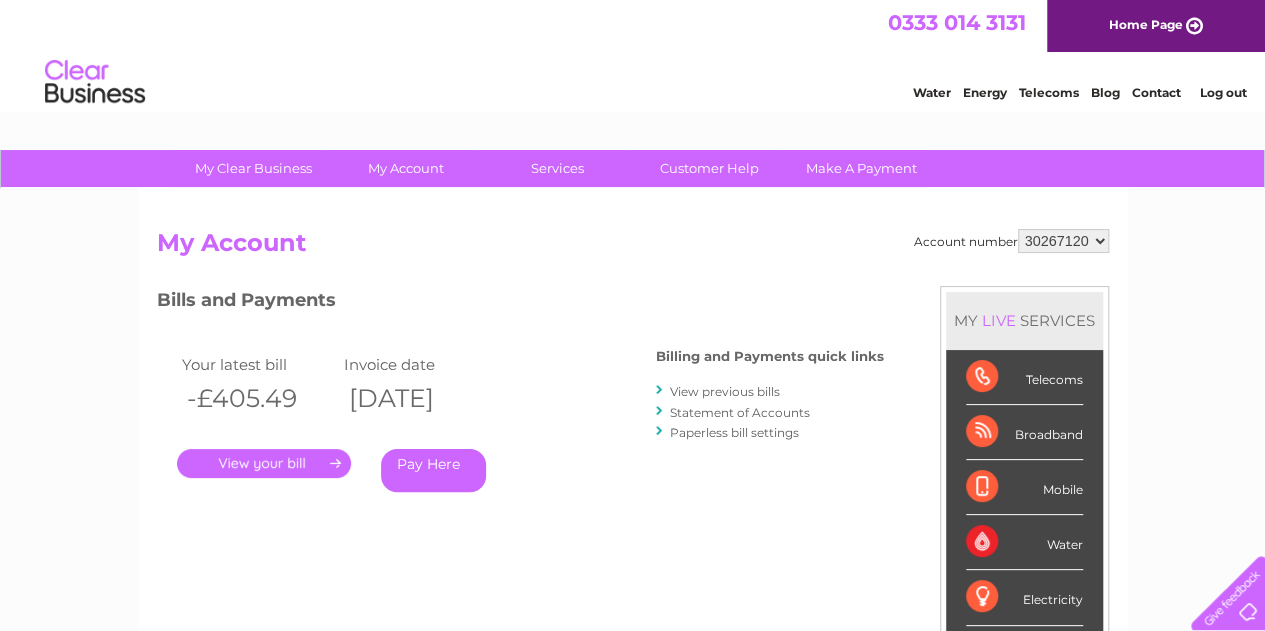 click on "1147735
30267120
30315637" at bounding box center [1063, 241] 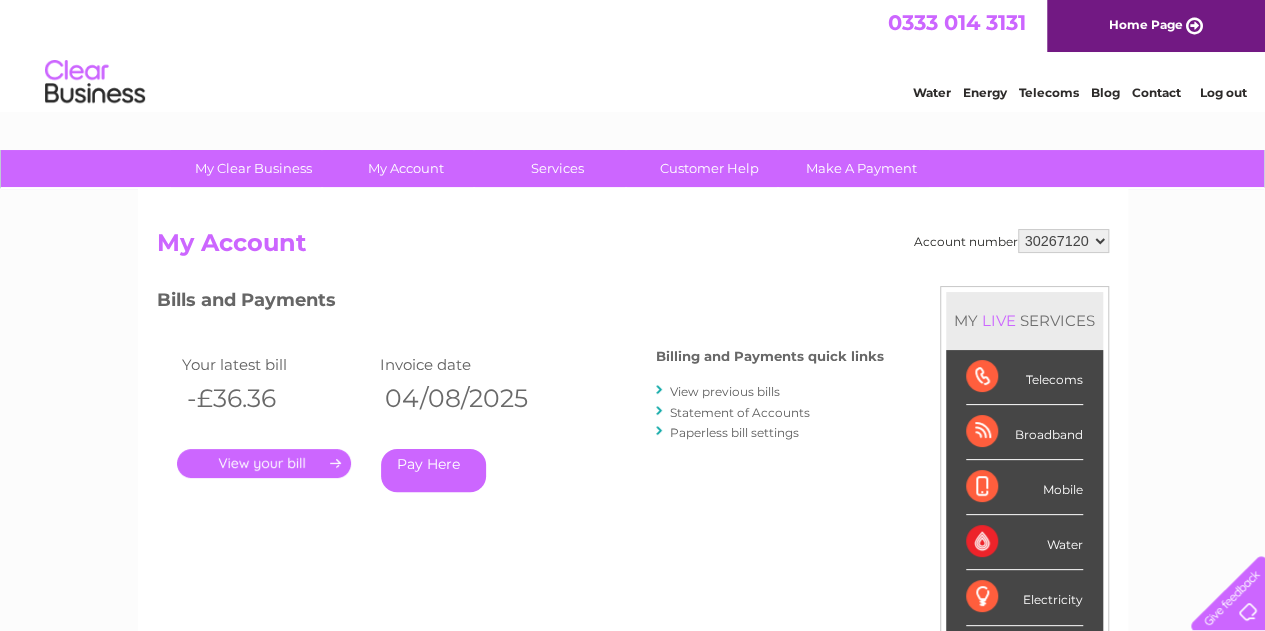 scroll, scrollTop: 0, scrollLeft: 0, axis: both 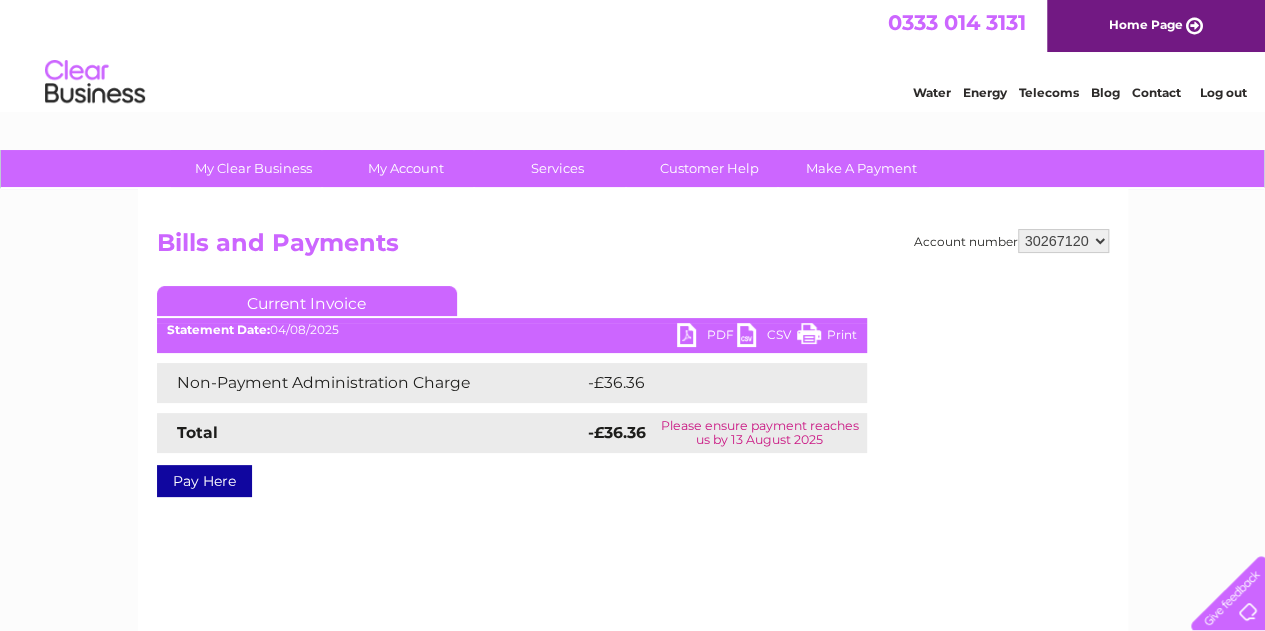 click on "PDF" at bounding box center [707, 337] 